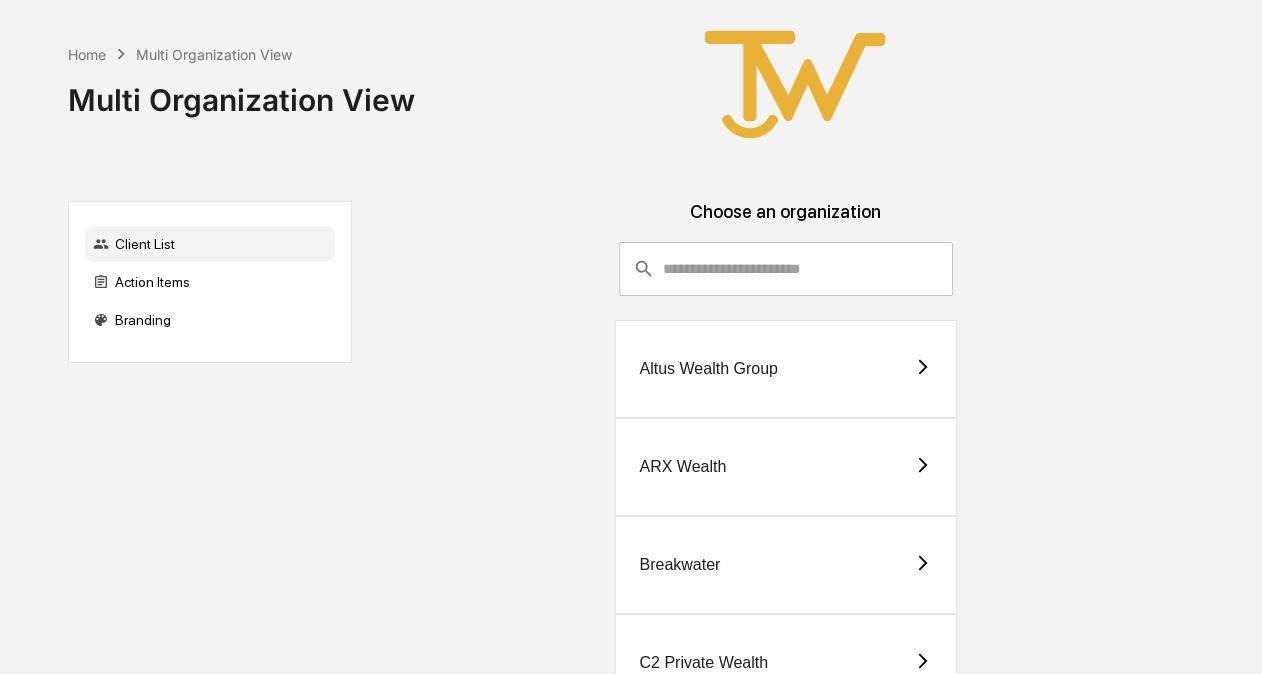 scroll, scrollTop: 0, scrollLeft: 0, axis: both 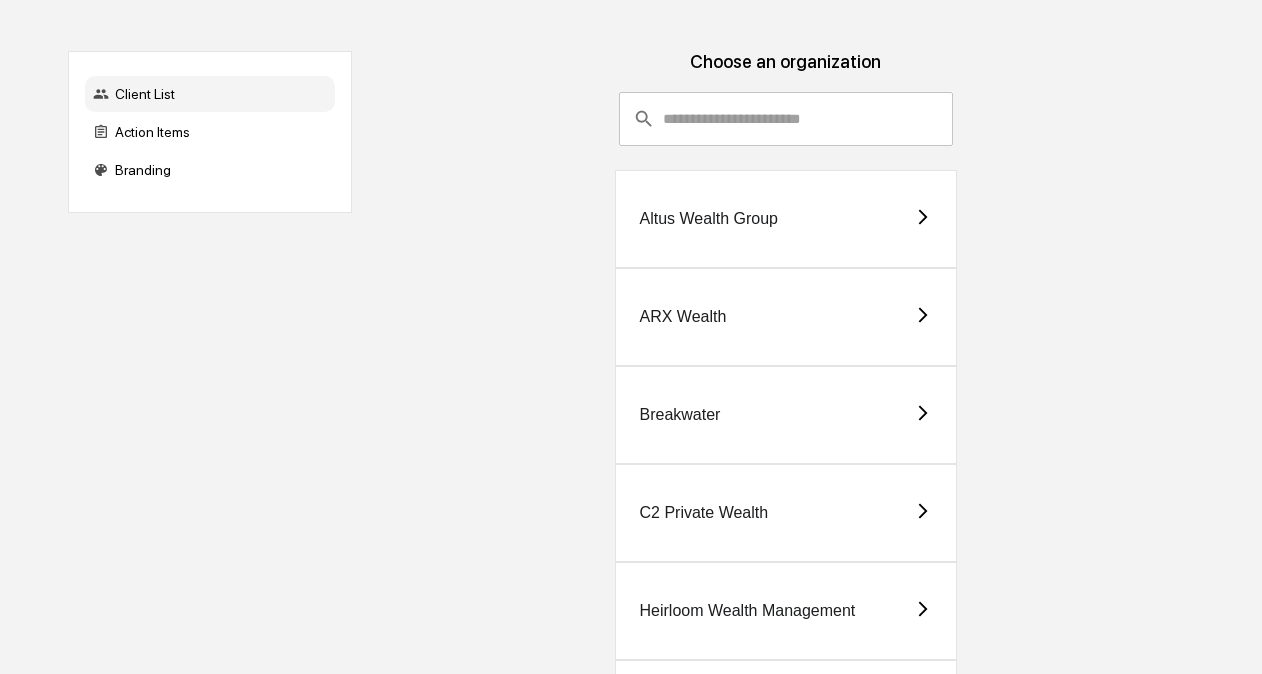 click on "C2 Private Wealth" at bounding box center (786, 513) 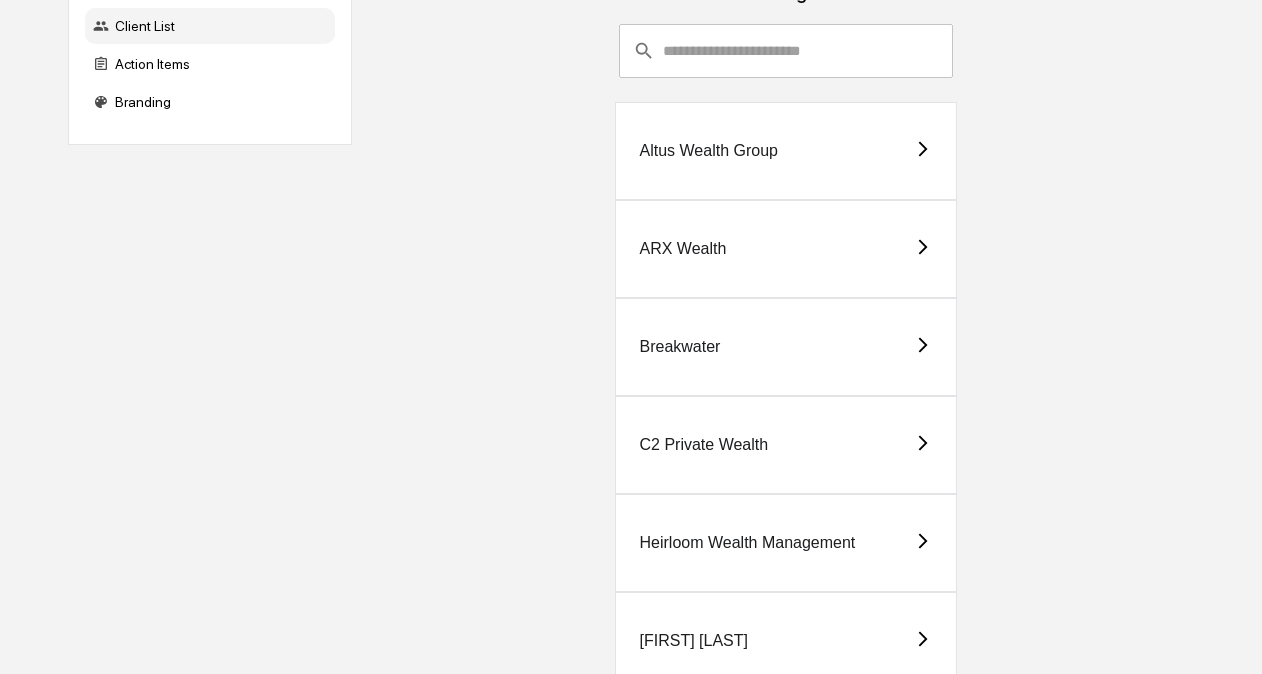 scroll, scrollTop: 270, scrollLeft: 0, axis: vertical 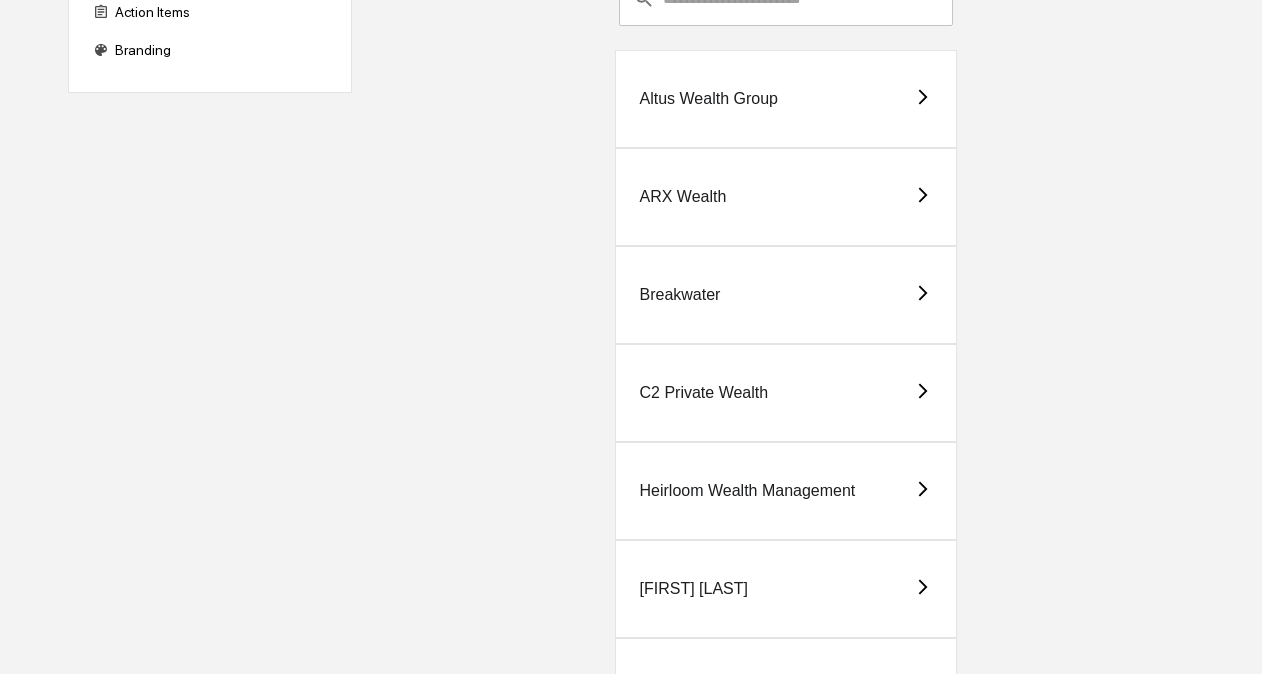 click on "Heirloom Wealth Management" at bounding box center (748, 491) 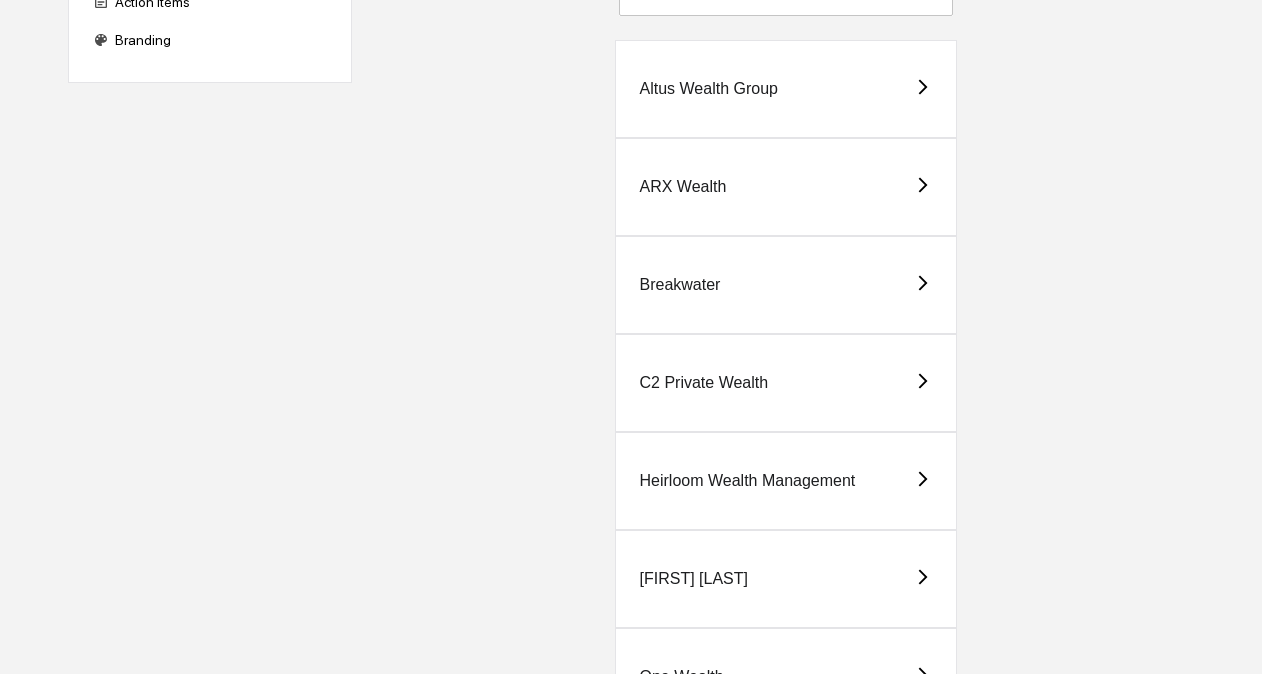 scroll, scrollTop: 326, scrollLeft: 0, axis: vertical 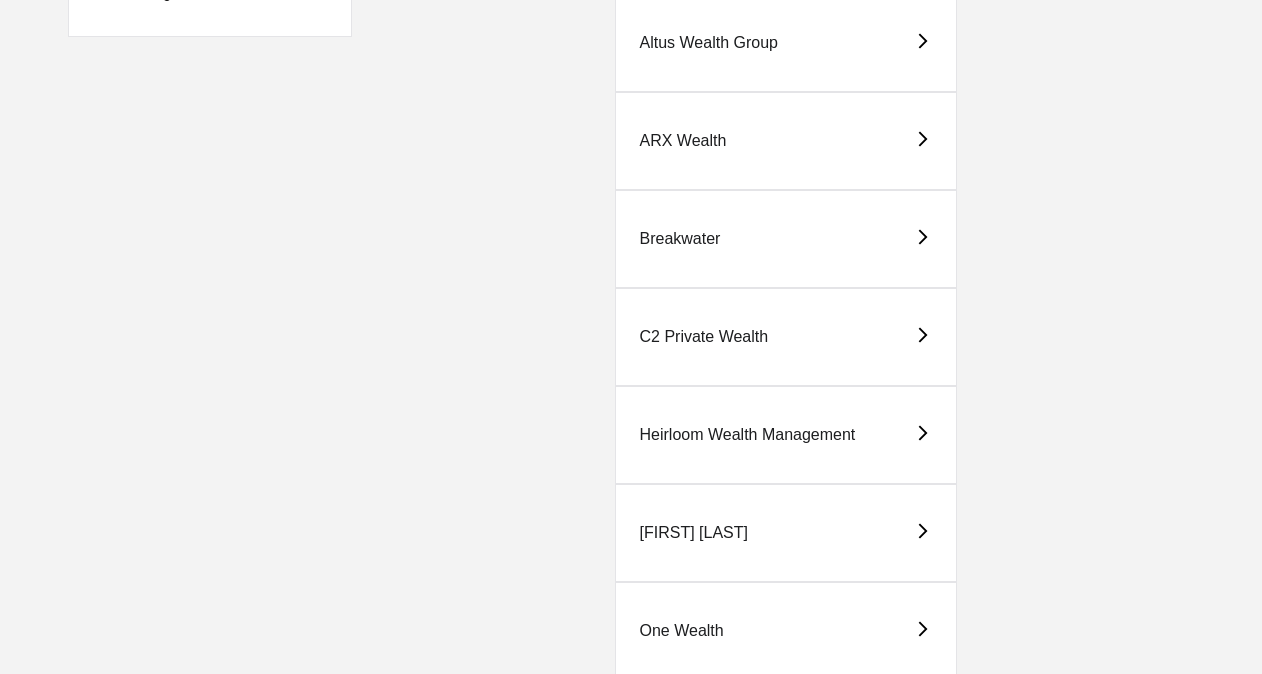click on "[FIRST] [LAST]" at bounding box center (786, 533) 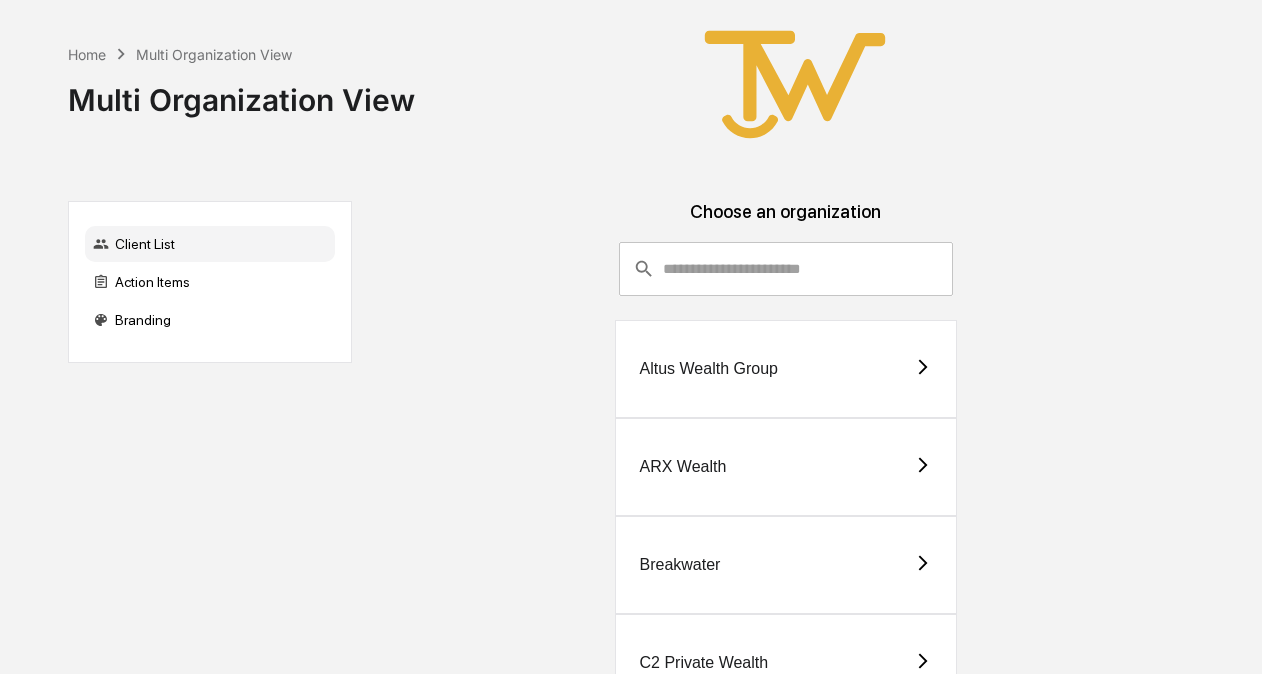 scroll, scrollTop: 460, scrollLeft: 0, axis: vertical 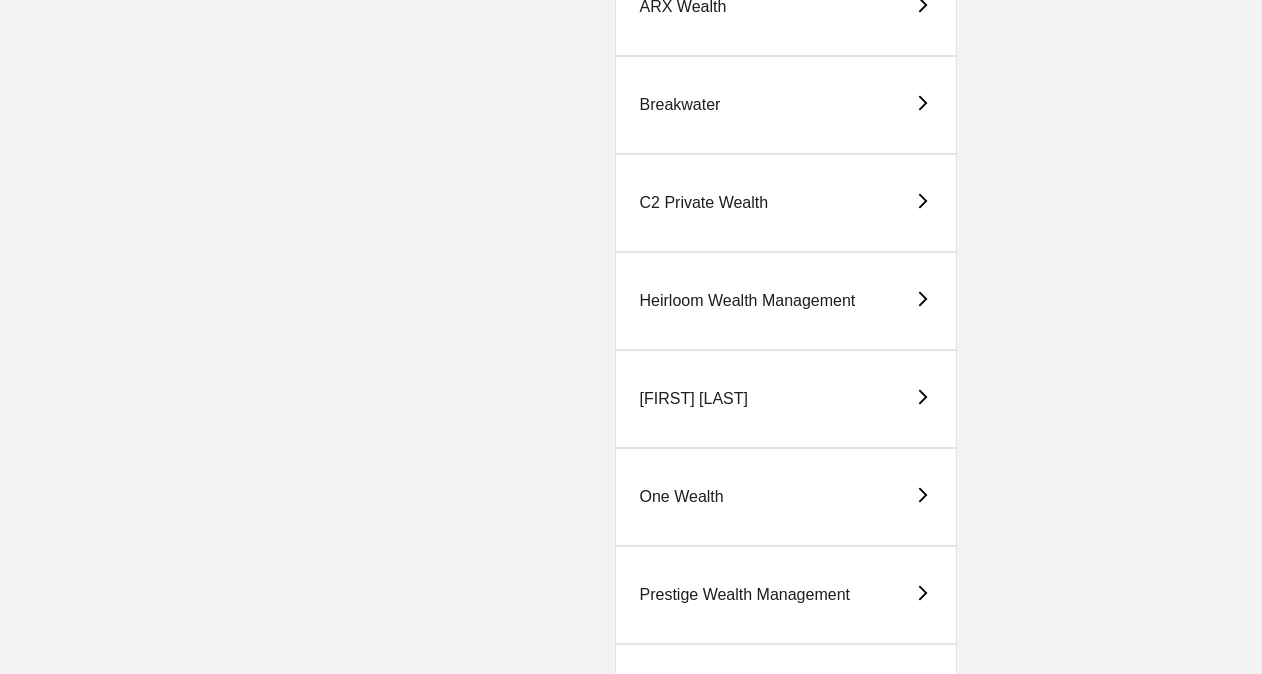 click on "One Wealth" at bounding box center (786, 497) 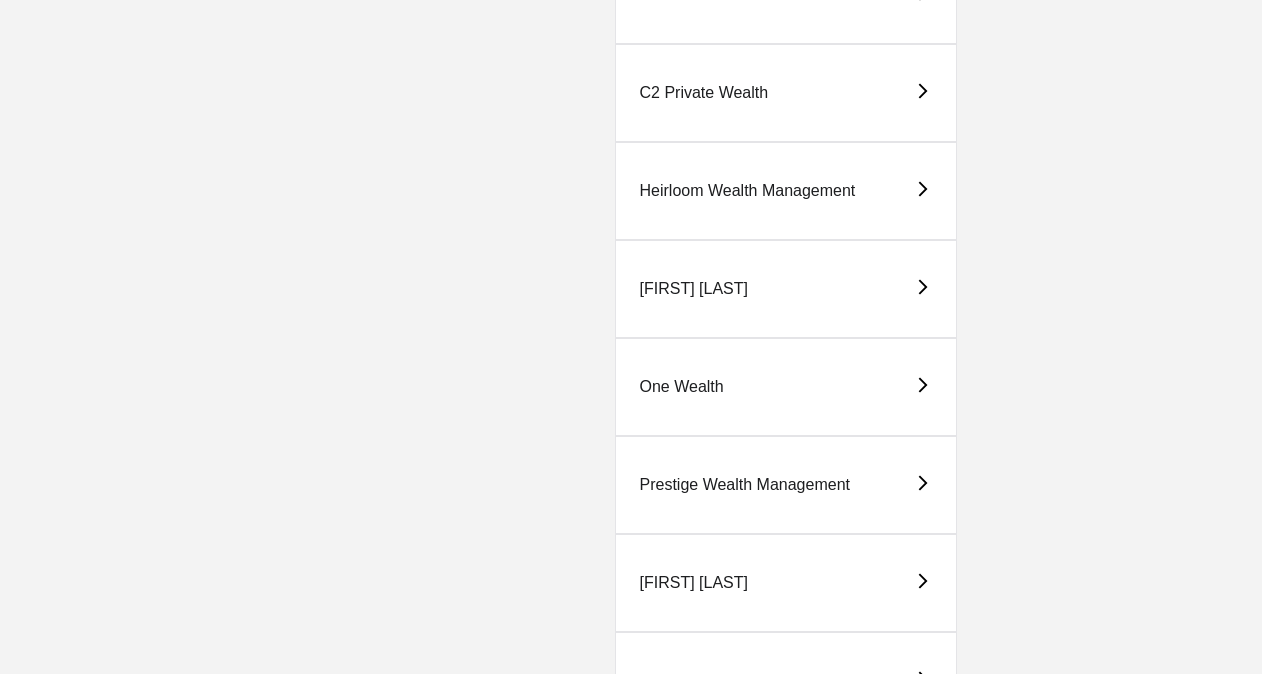 scroll, scrollTop: 569, scrollLeft: 0, axis: vertical 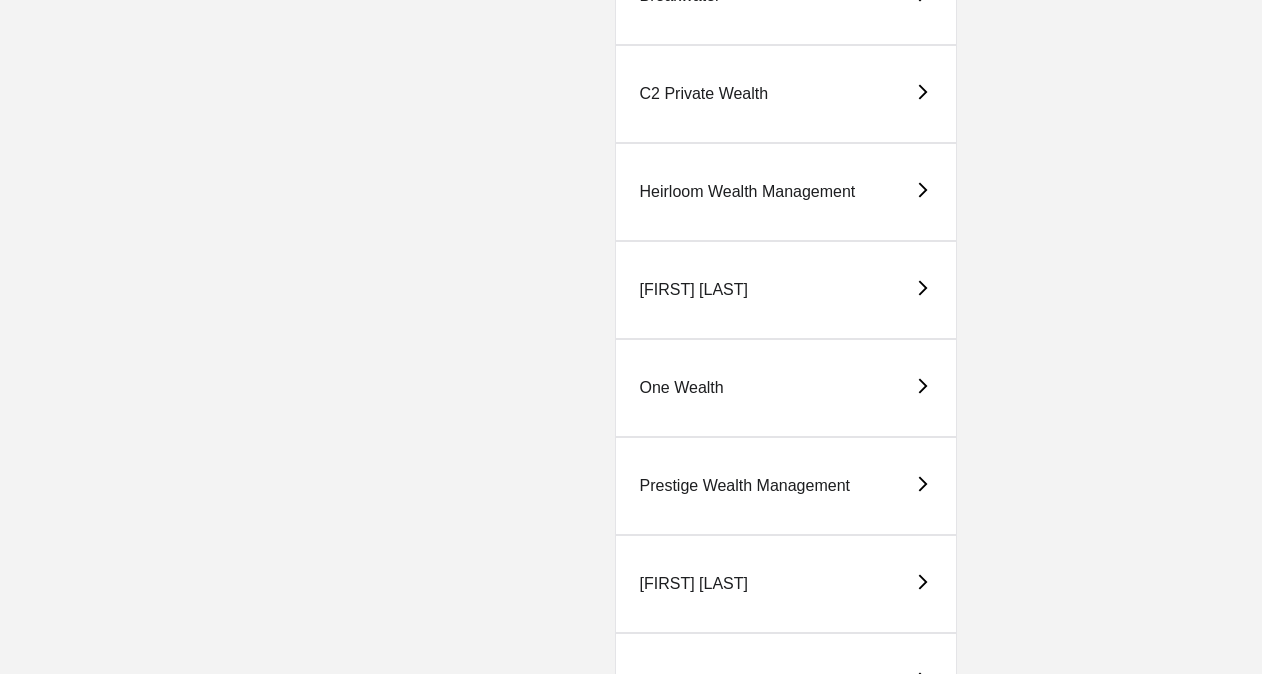 click on "Prestige Wealth Management" at bounding box center (745, 486) 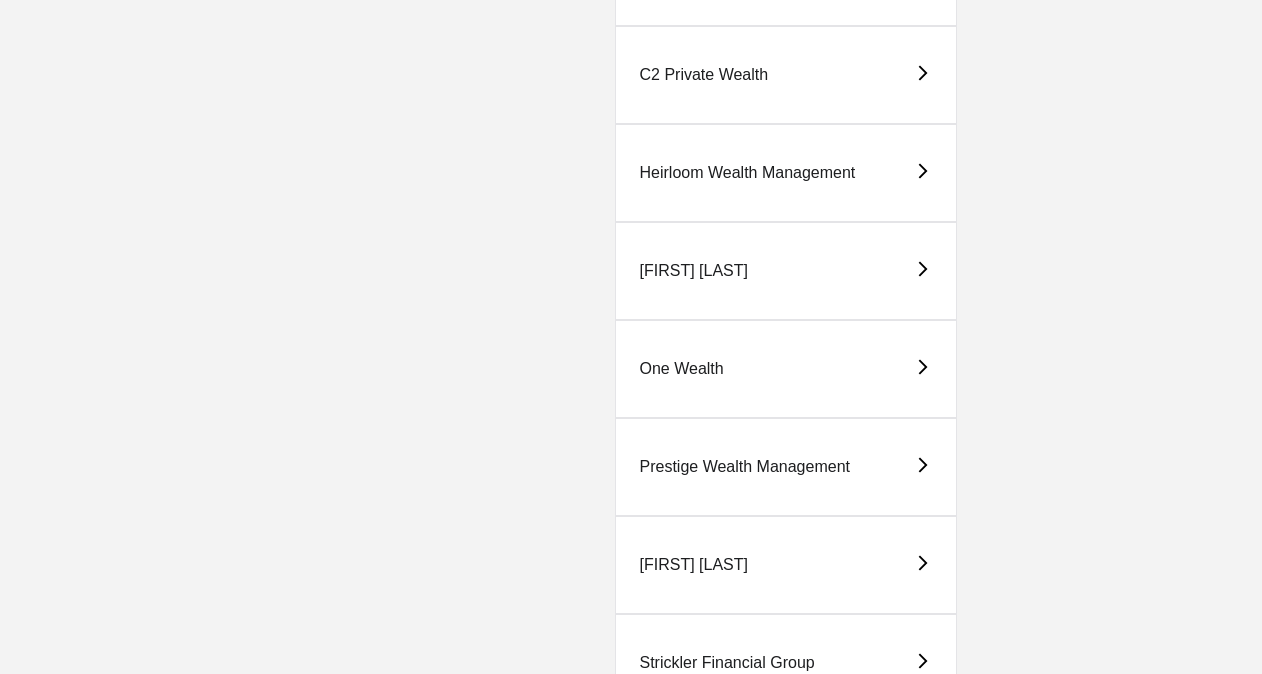 scroll, scrollTop: 795, scrollLeft: 0, axis: vertical 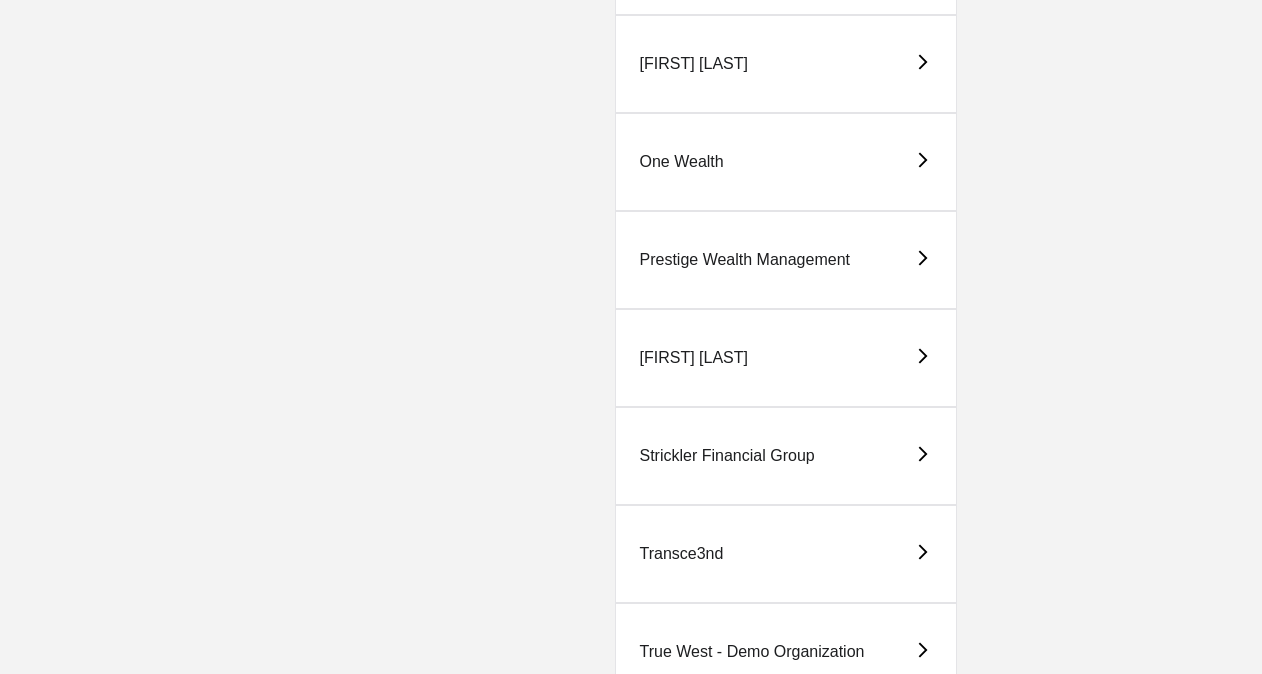 click on "[FIRST] [LAST]" at bounding box center [786, 358] 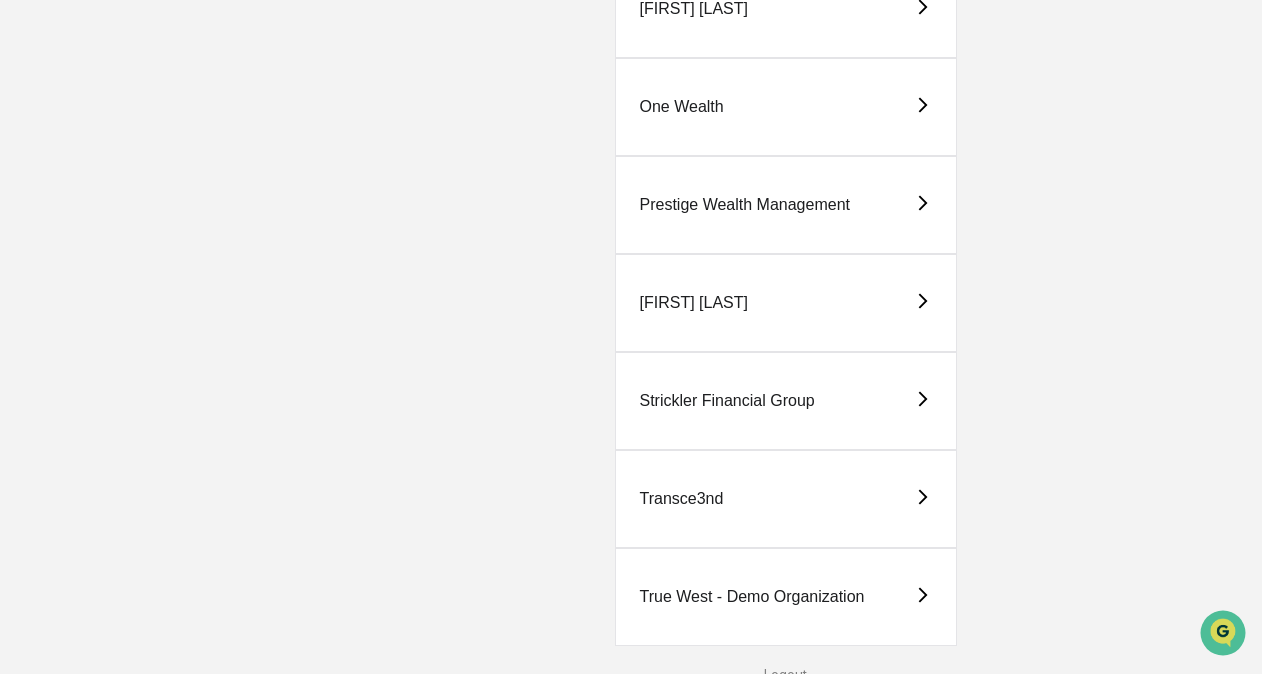 scroll, scrollTop: 852, scrollLeft: 0, axis: vertical 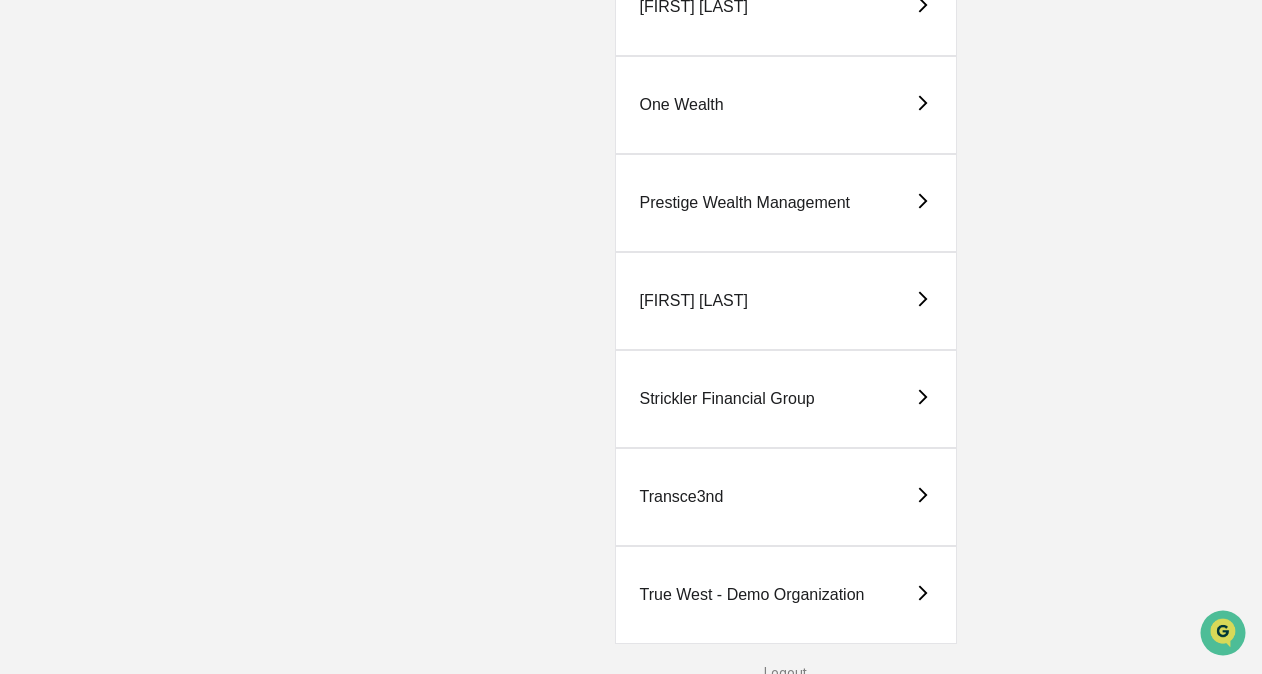 click on "Strickler Financial Group" at bounding box center [786, 399] 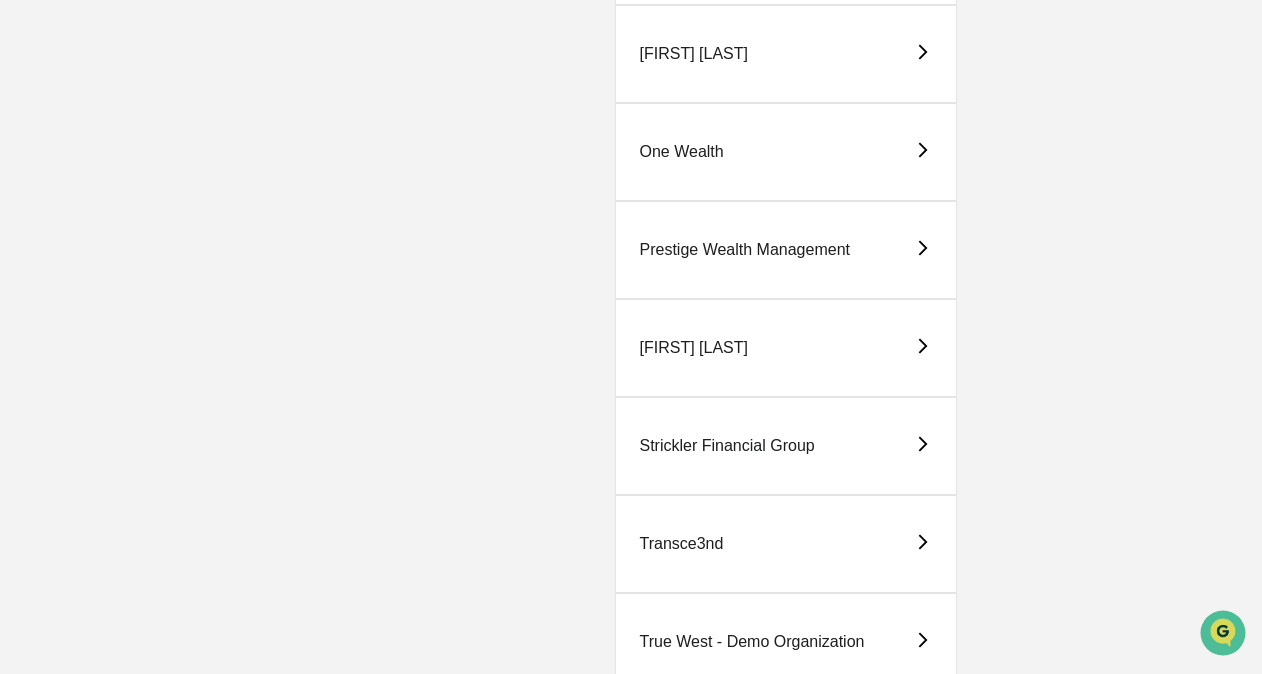 scroll, scrollTop: 852, scrollLeft: 0, axis: vertical 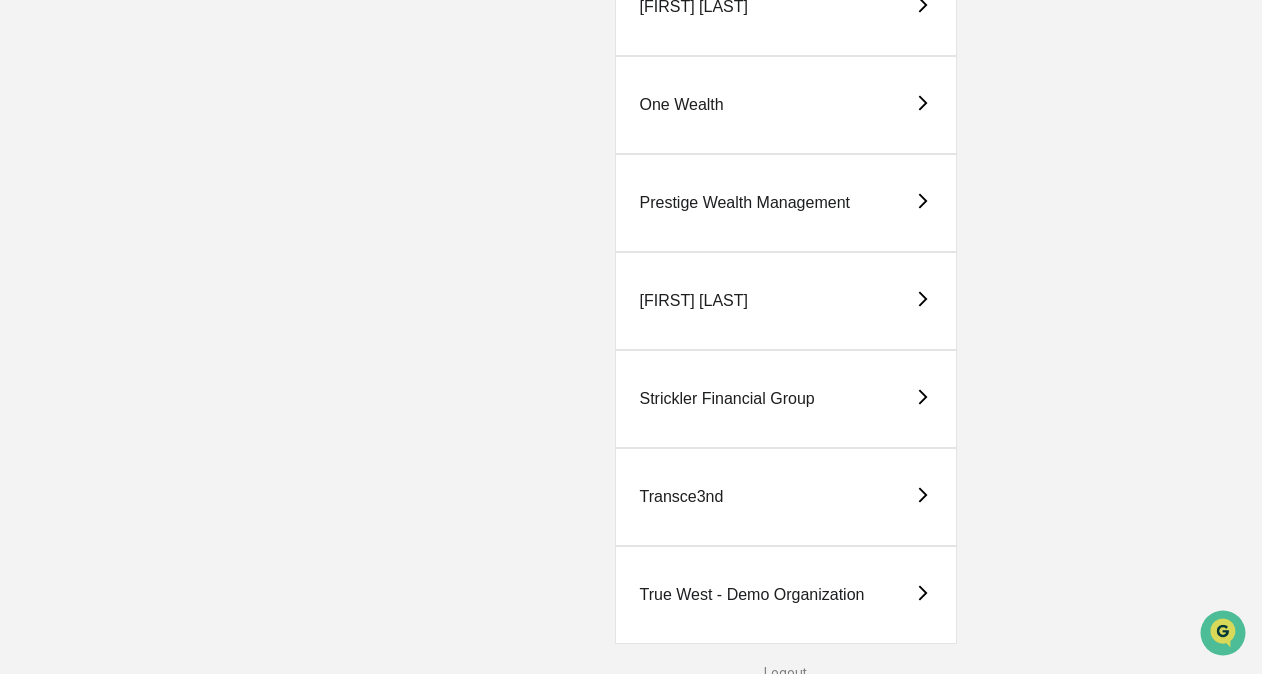 click on "Transce3nd" at bounding box center [682, 497] 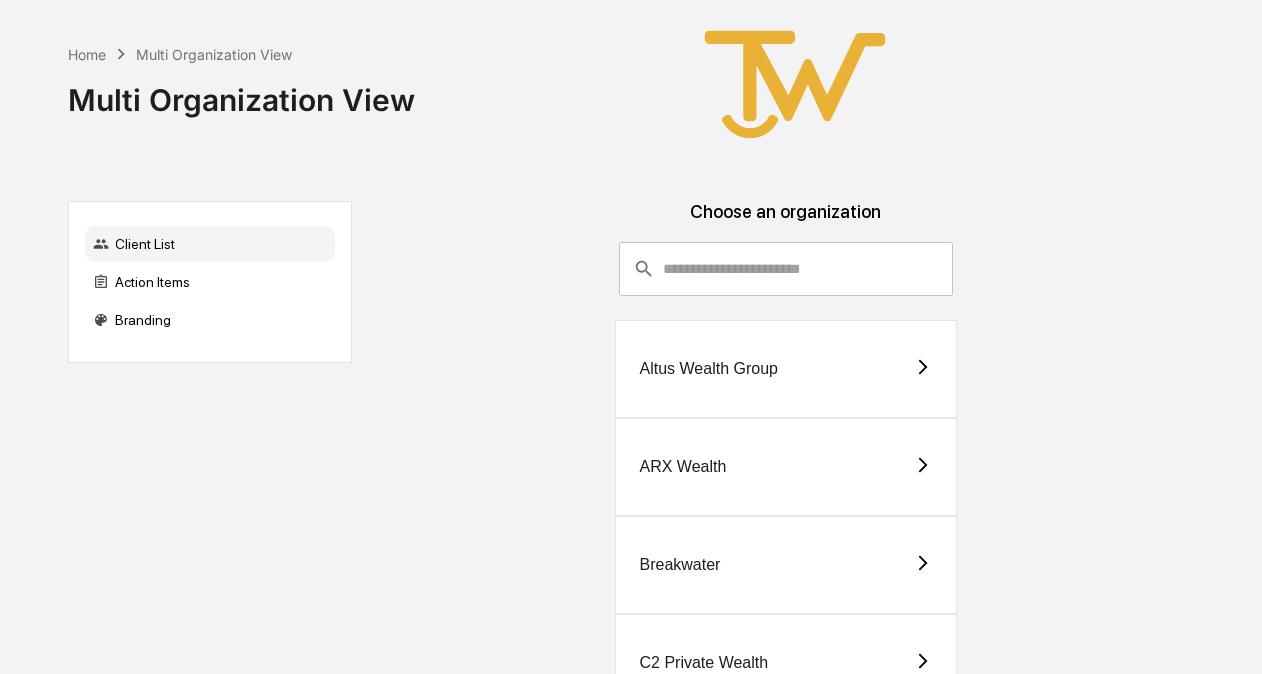 scroll, scrollTop: 0, scrollLeft: 0, axis: both 